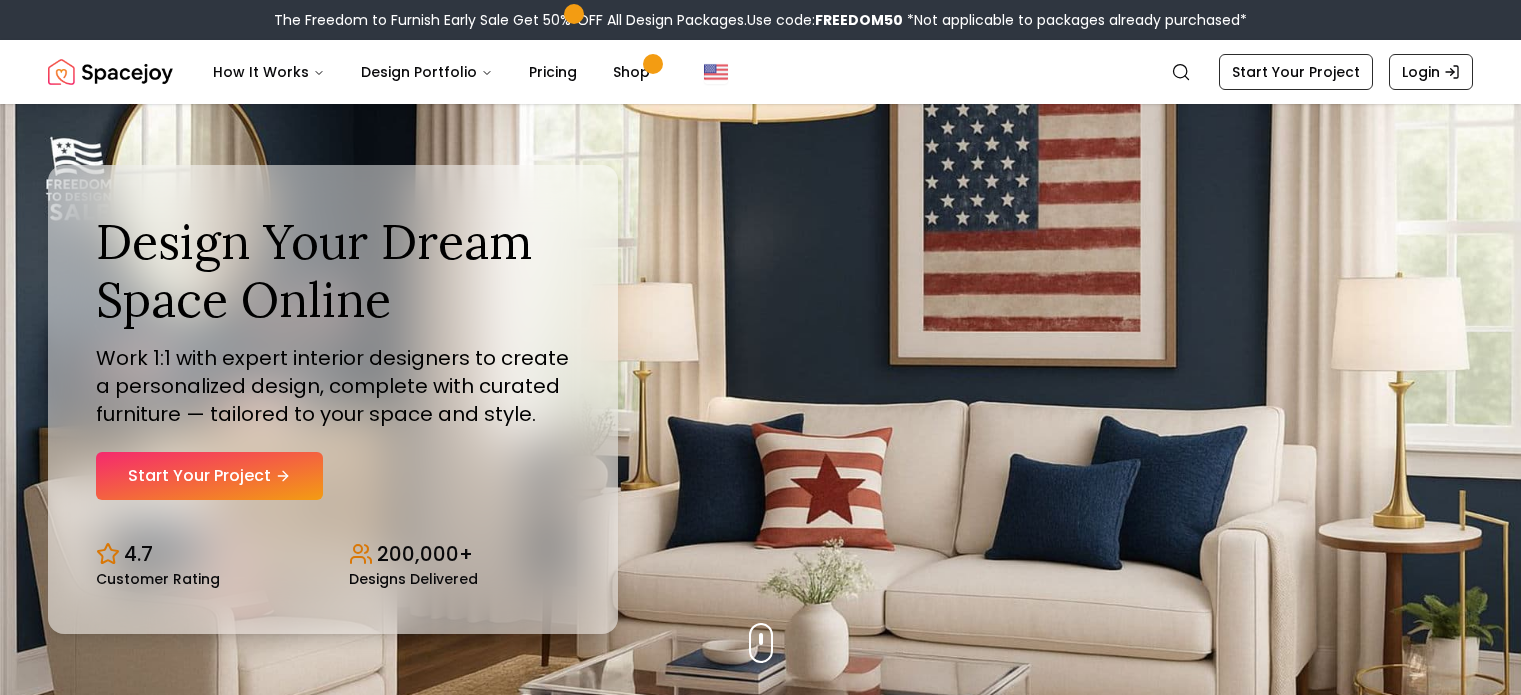 scroll, scrollTop: 0, scrollLeft: 0, axis: both 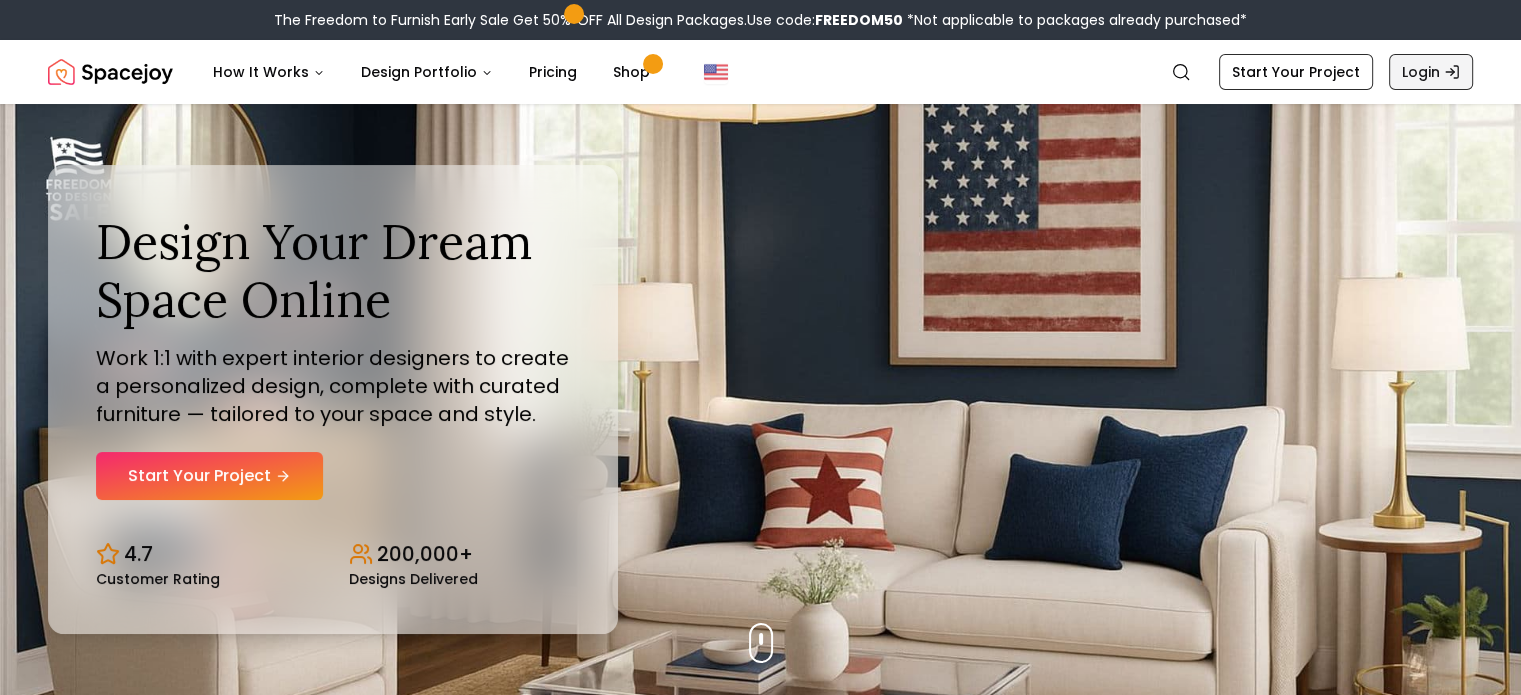 click on "Login" at bounding box center [1431, 72] 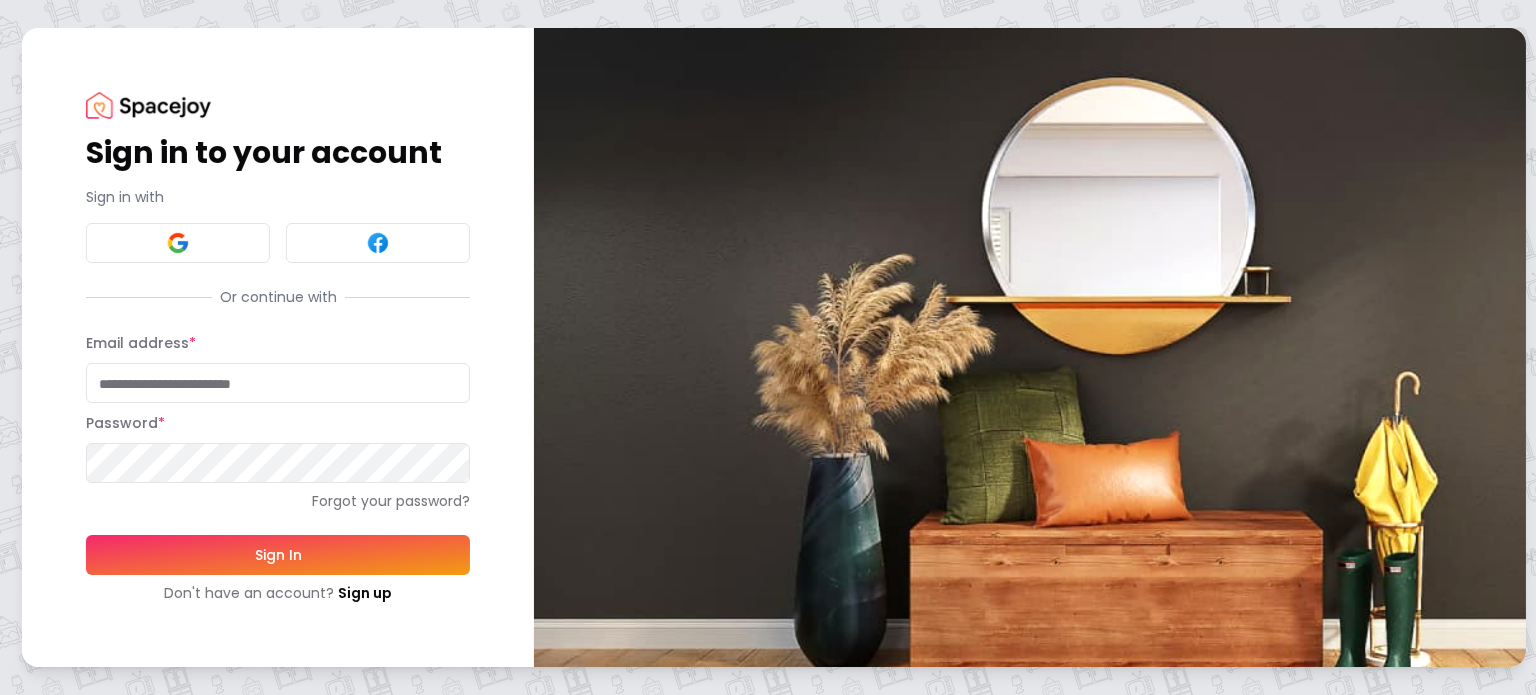 type on "**********" 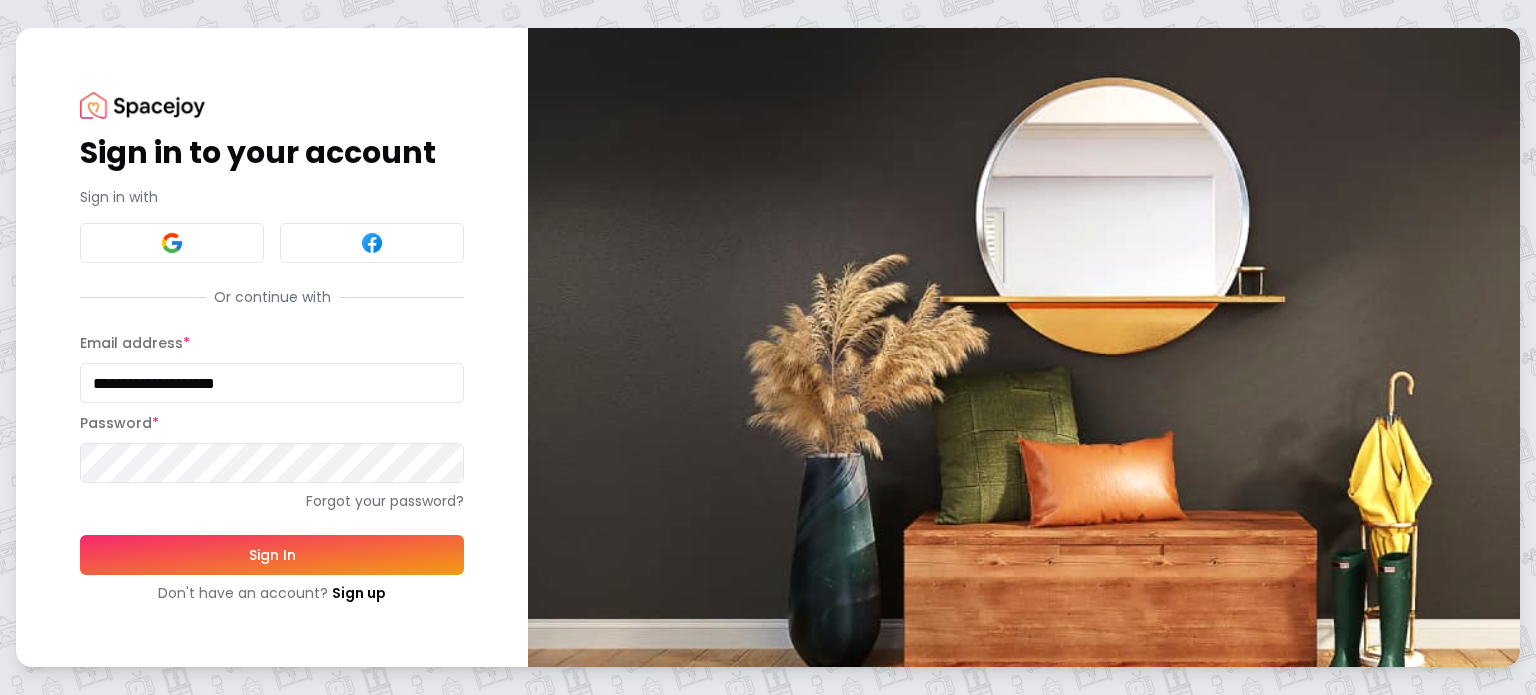 click on "Sign In" at bounding box center [272, 555] 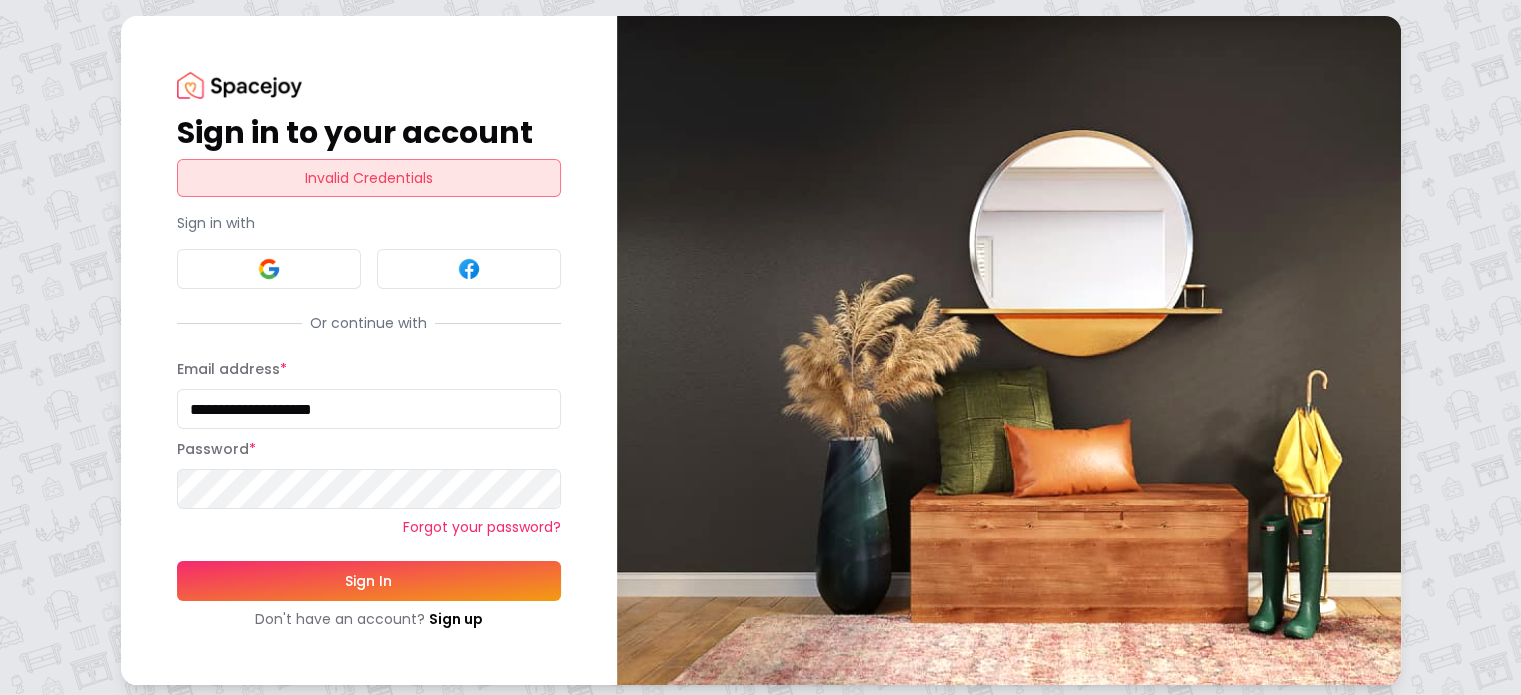 click on "Forgot your password?" at bounding box center [369, 527] 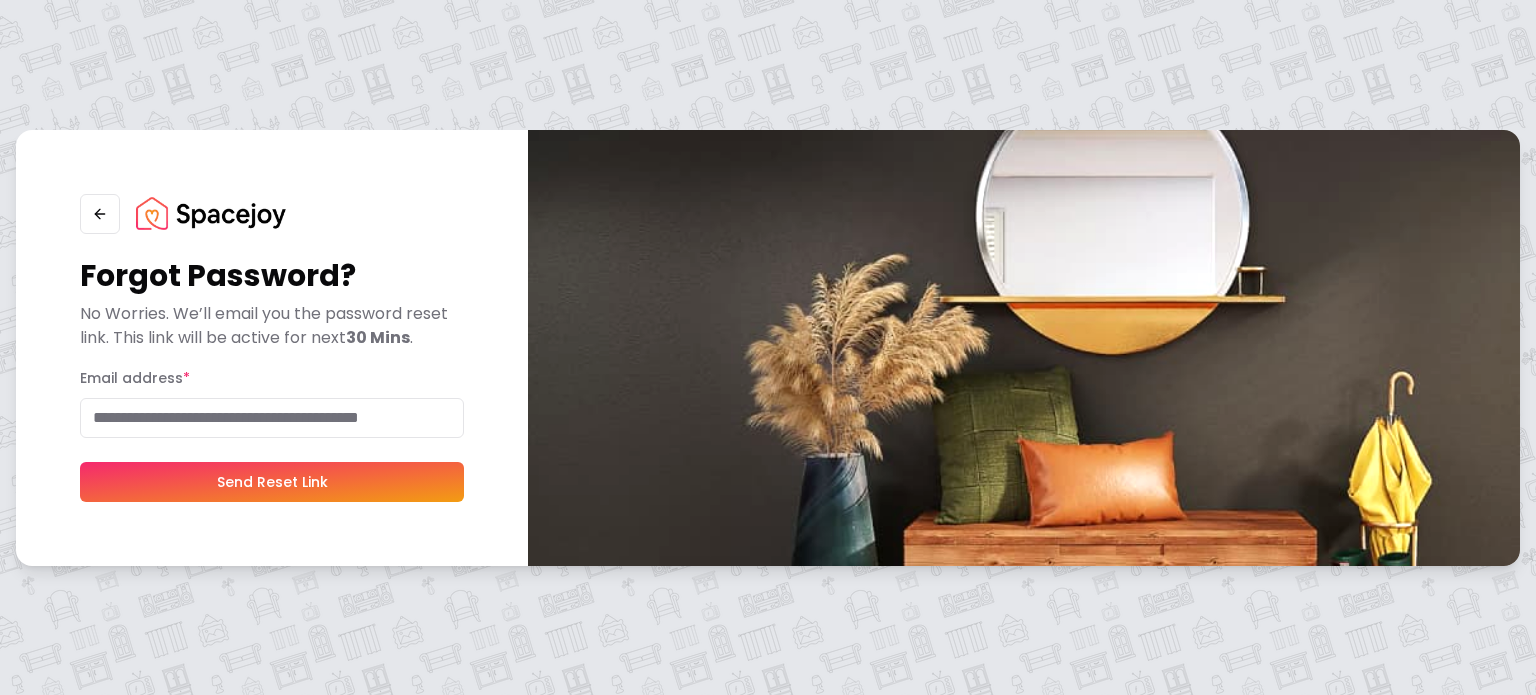 click on "Email address  *" at bounding box center [272, 418] 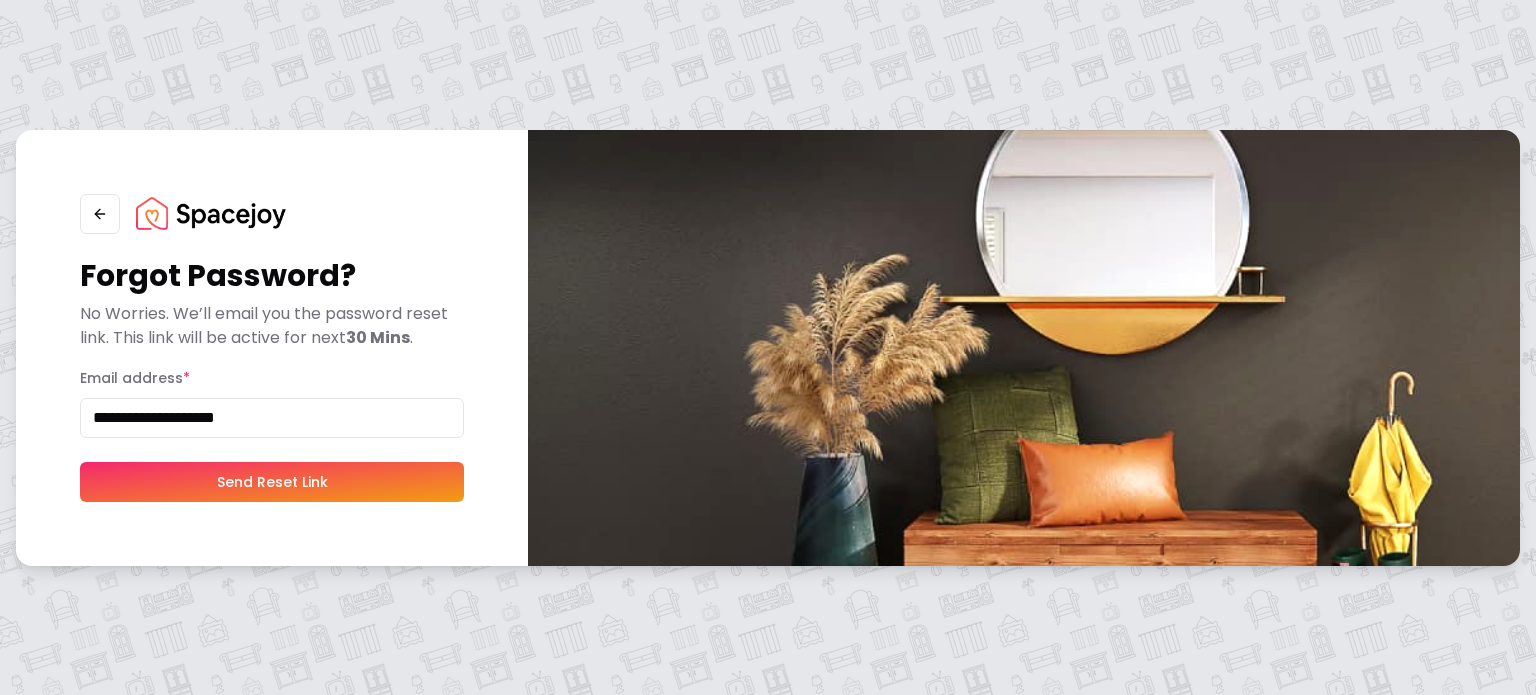 click on "Send Reset Link" at bounding box center (272, 482) 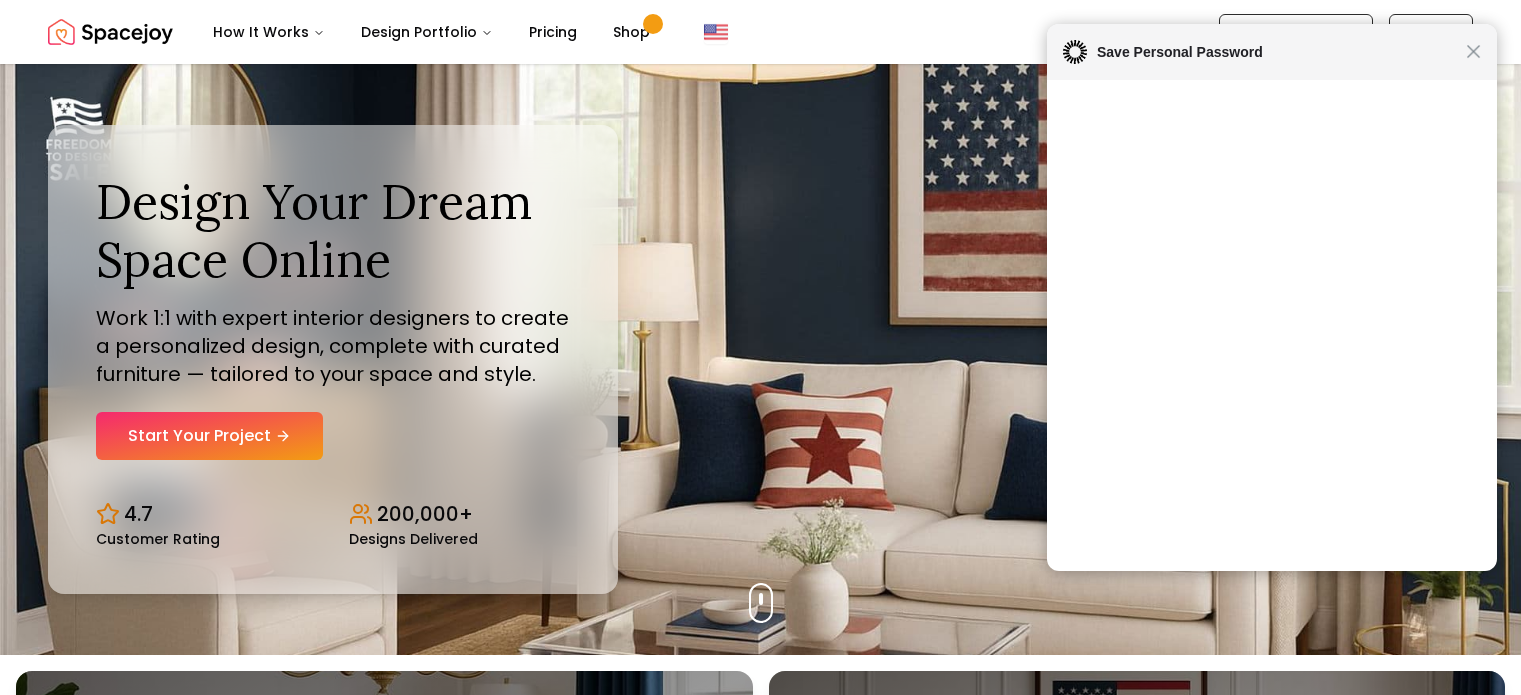 scroll, scrollTop: 0, scrollLeft: 0, axis: both 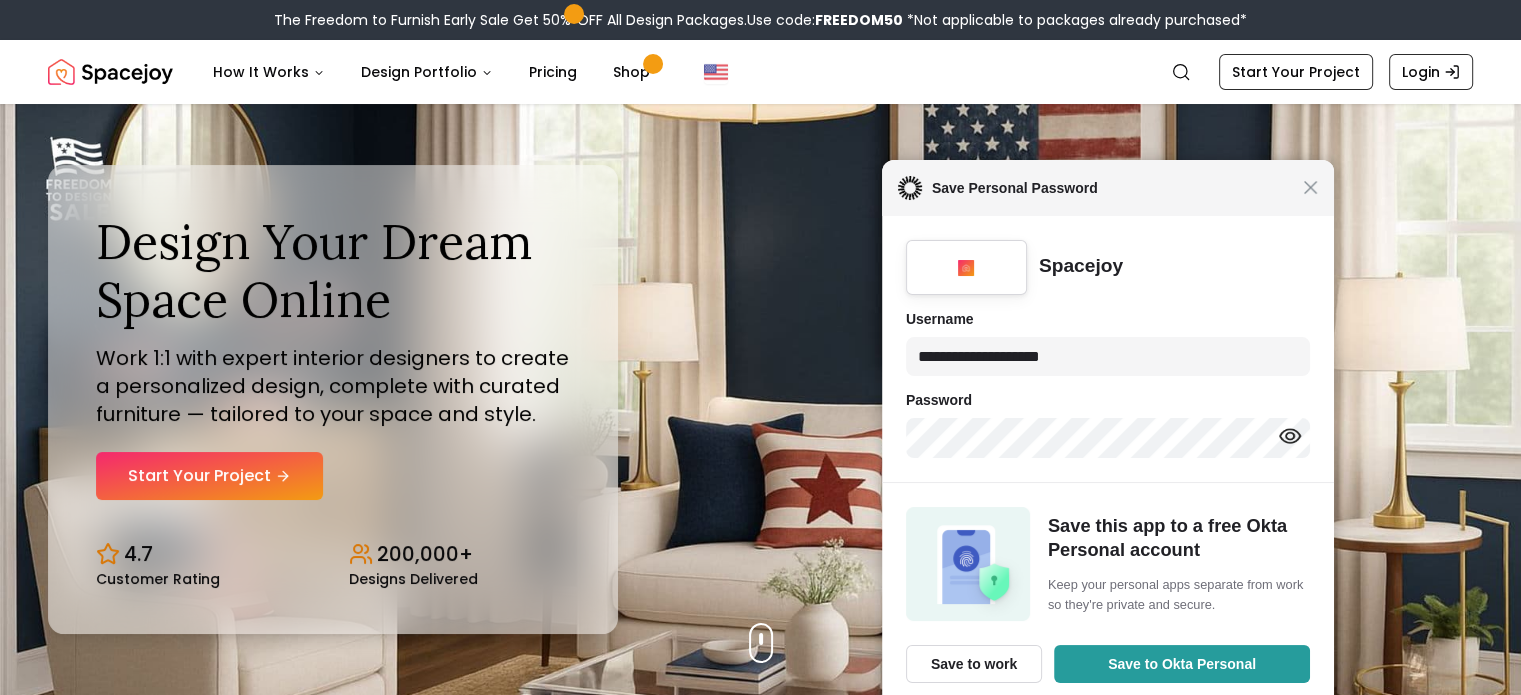drag, startPoint x: 1397, startPoint y: 61, endPoint x: 1418, endPoint y: 137, distance: 78.84795 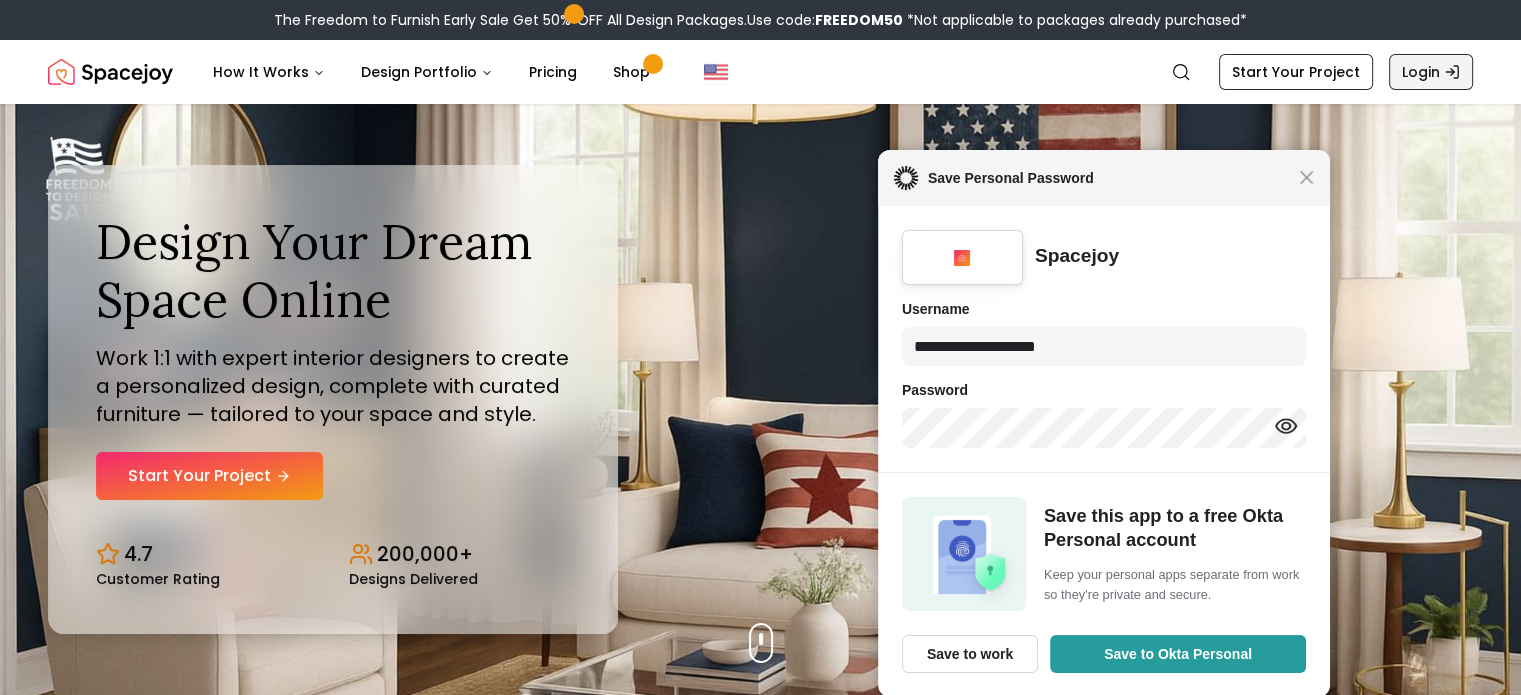 click on "Login" at bounding box center [1431, 72] 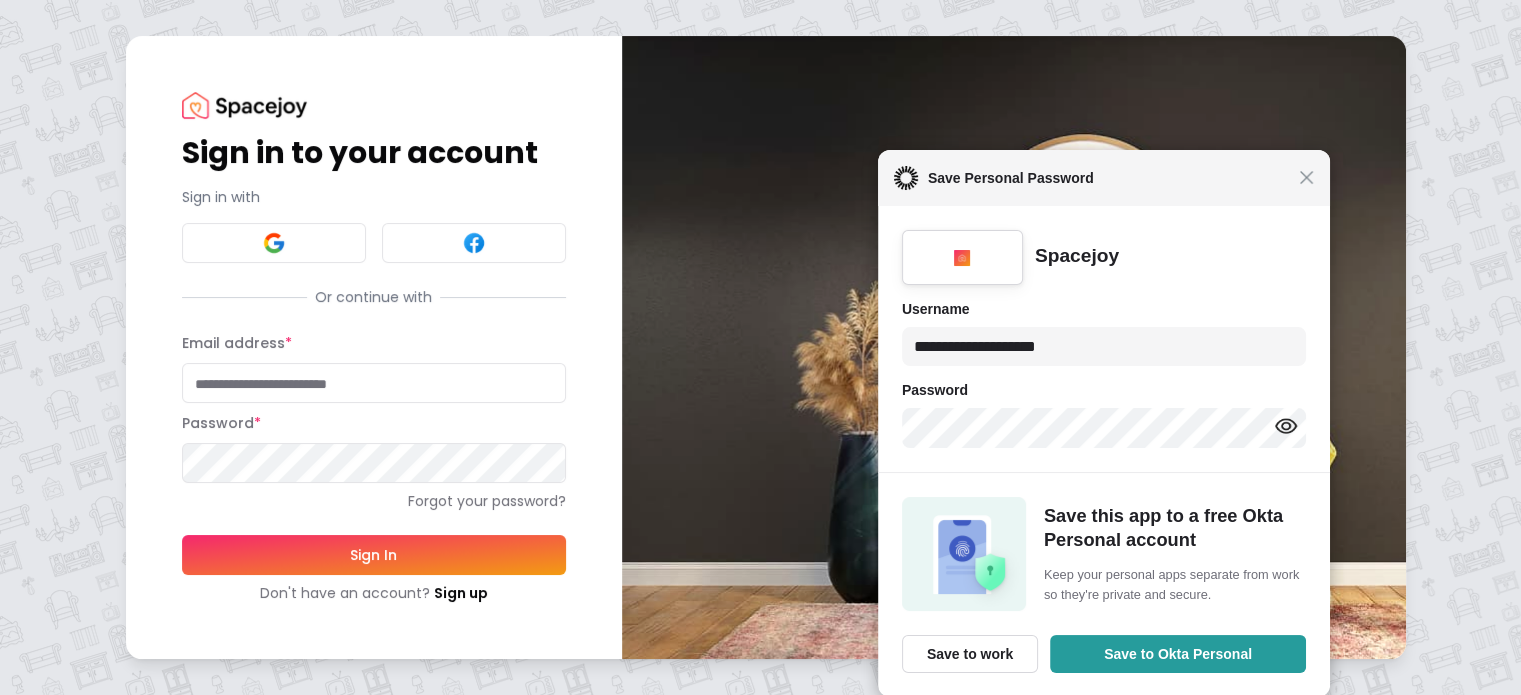 type on "**********" 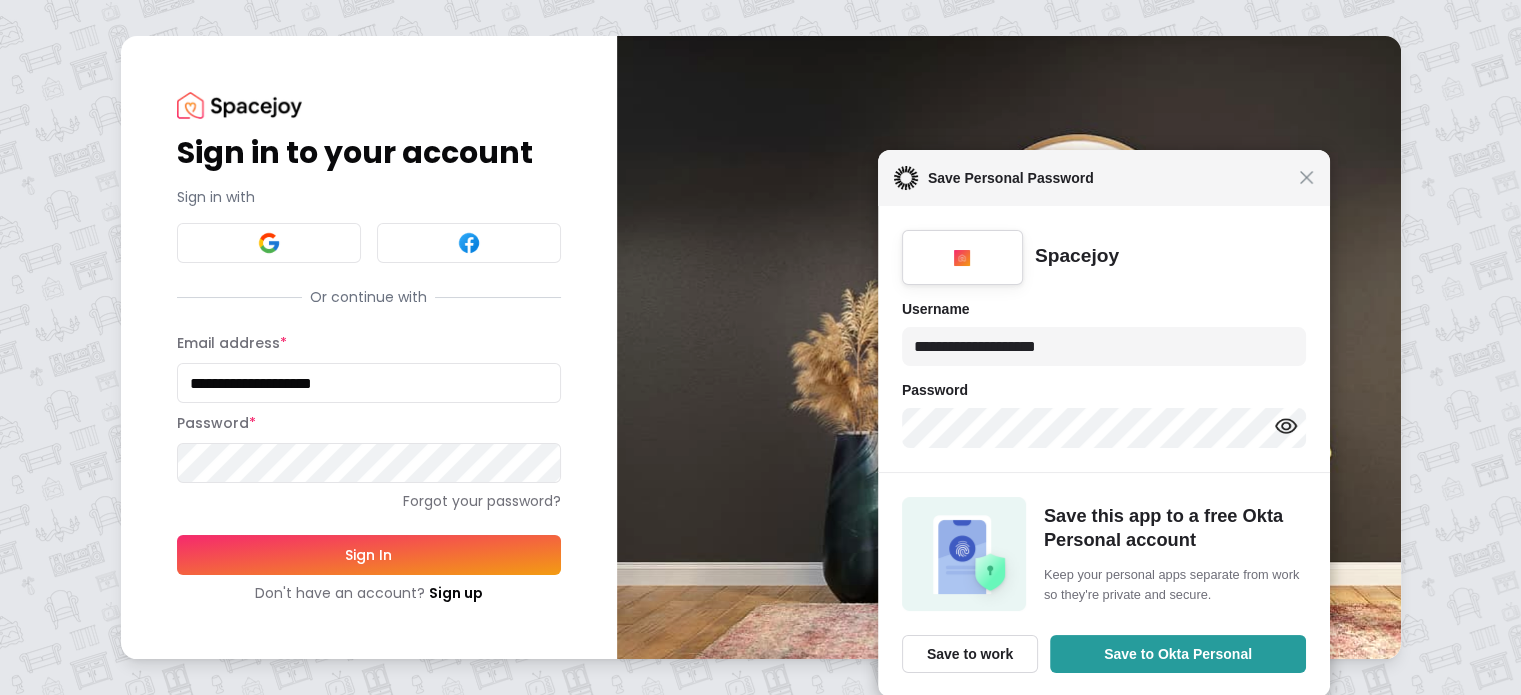 click on "Sign In" at bounding box center [369, 555] 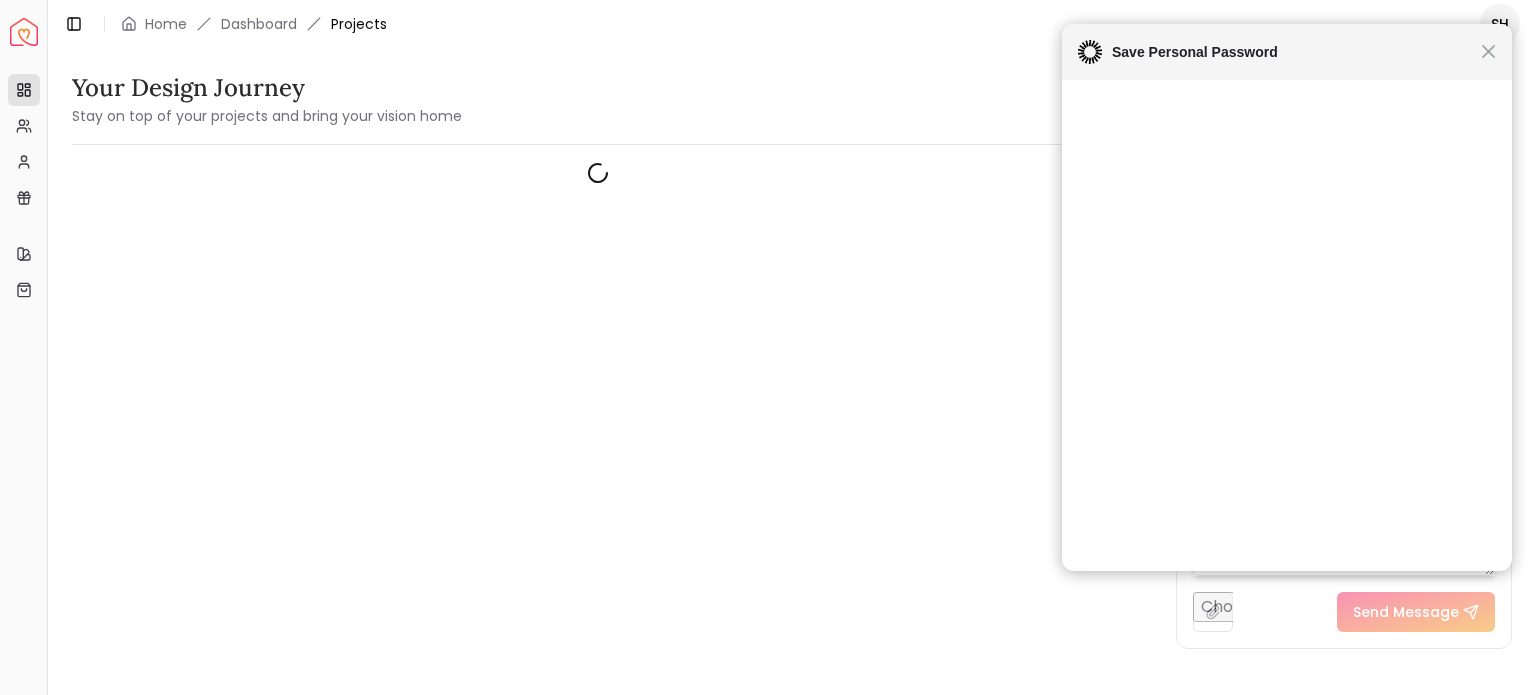 scroll, scrollTop: 0, scrollLeft: 0, axis: both 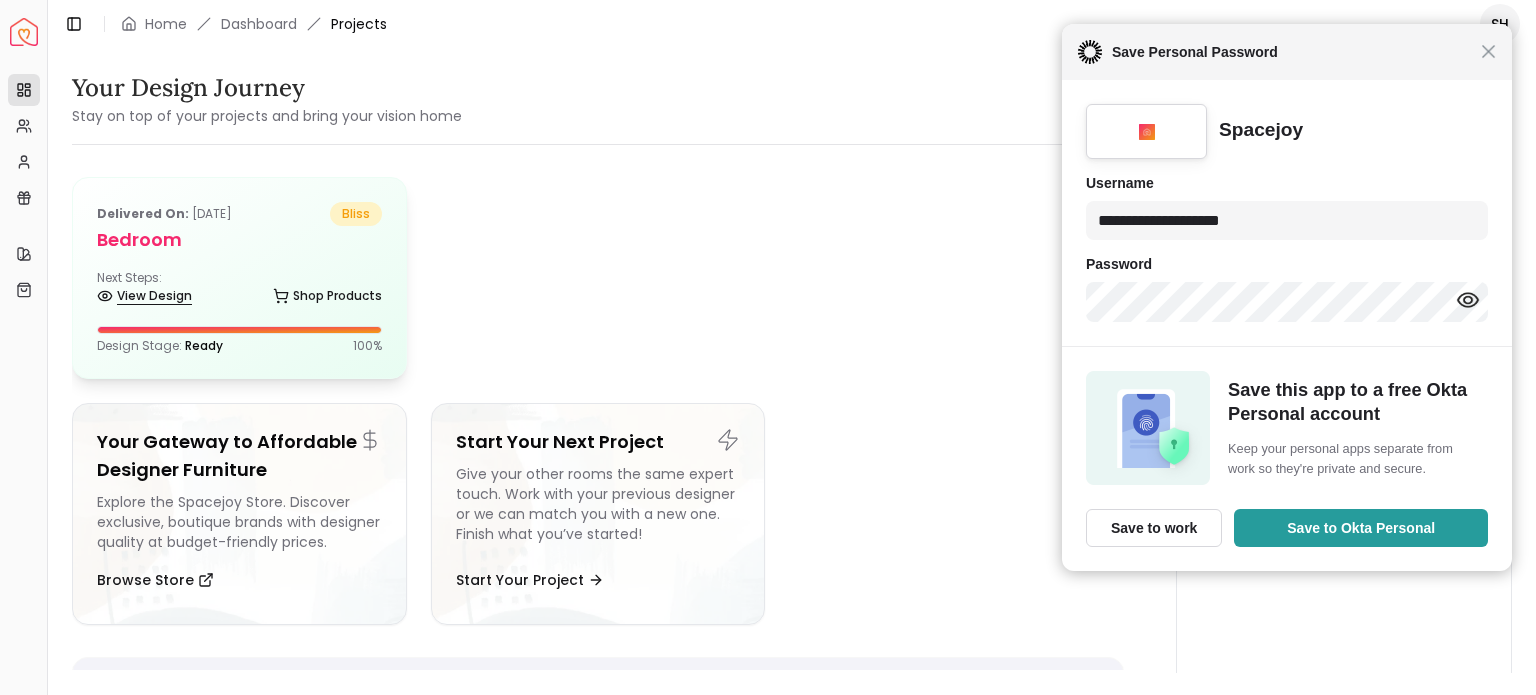 click on "Next Steps: View Design Shop Products" at bounding box center (239, 290) 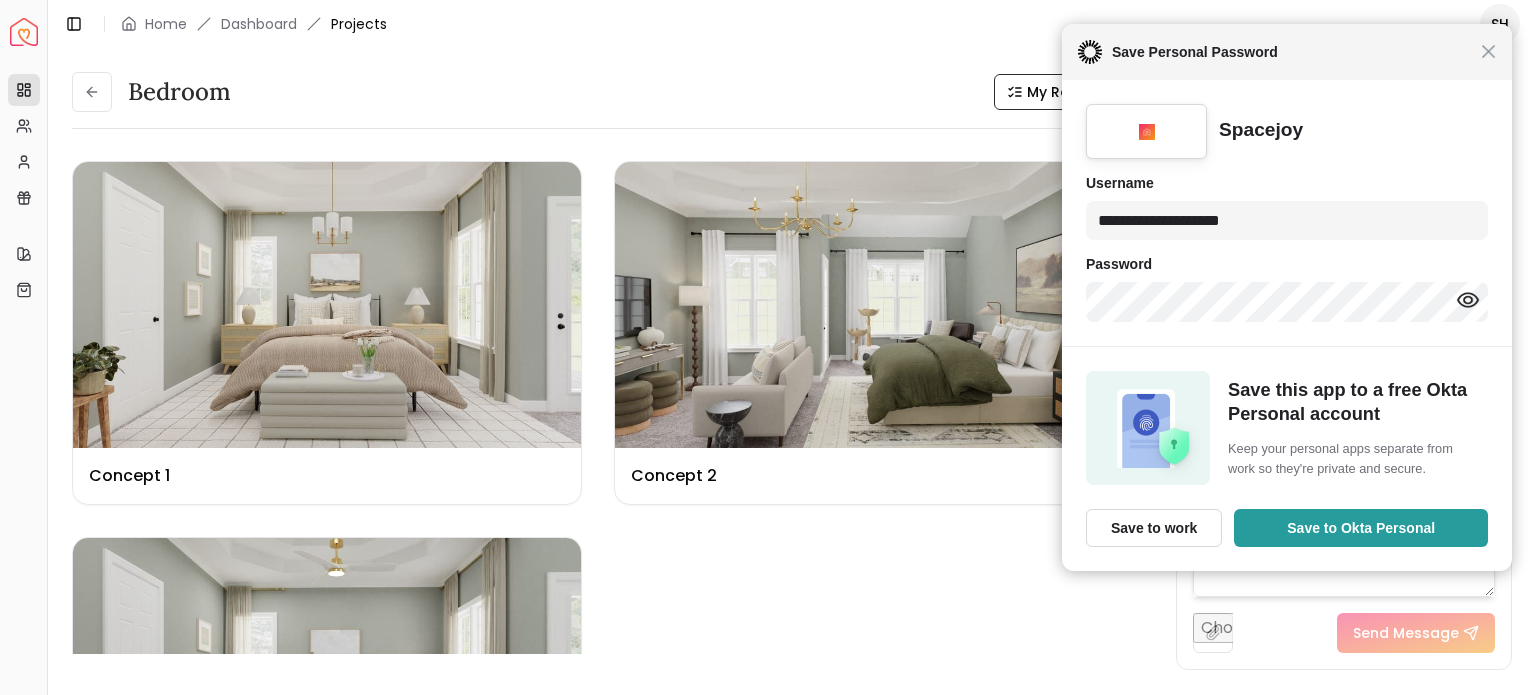 scroll, scrollTop: 2545, scrollLeft: 0, axis: vertical 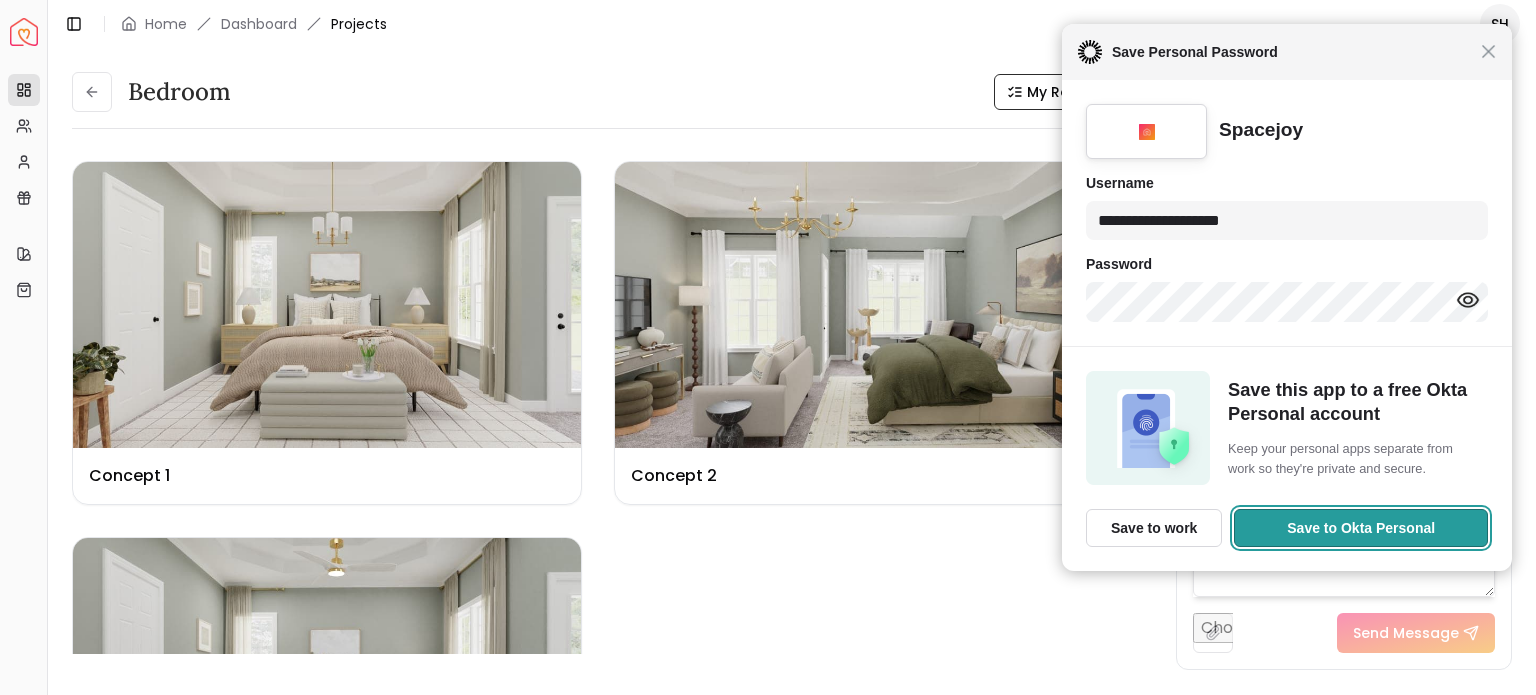 click on "Save to Okta Personal" at bounding box center (1361, 528) 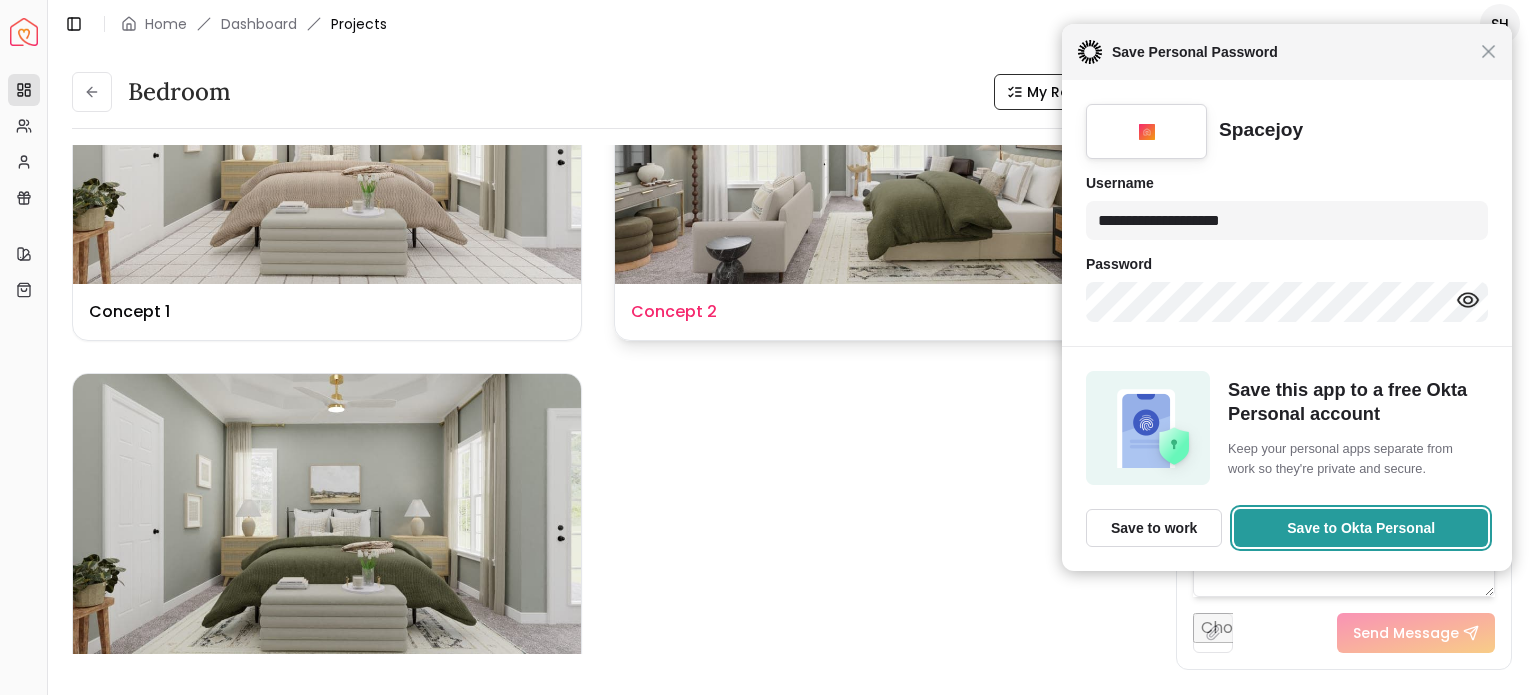 scroll, scrollTop: 200, scrollLeft: 0, axis: vertical 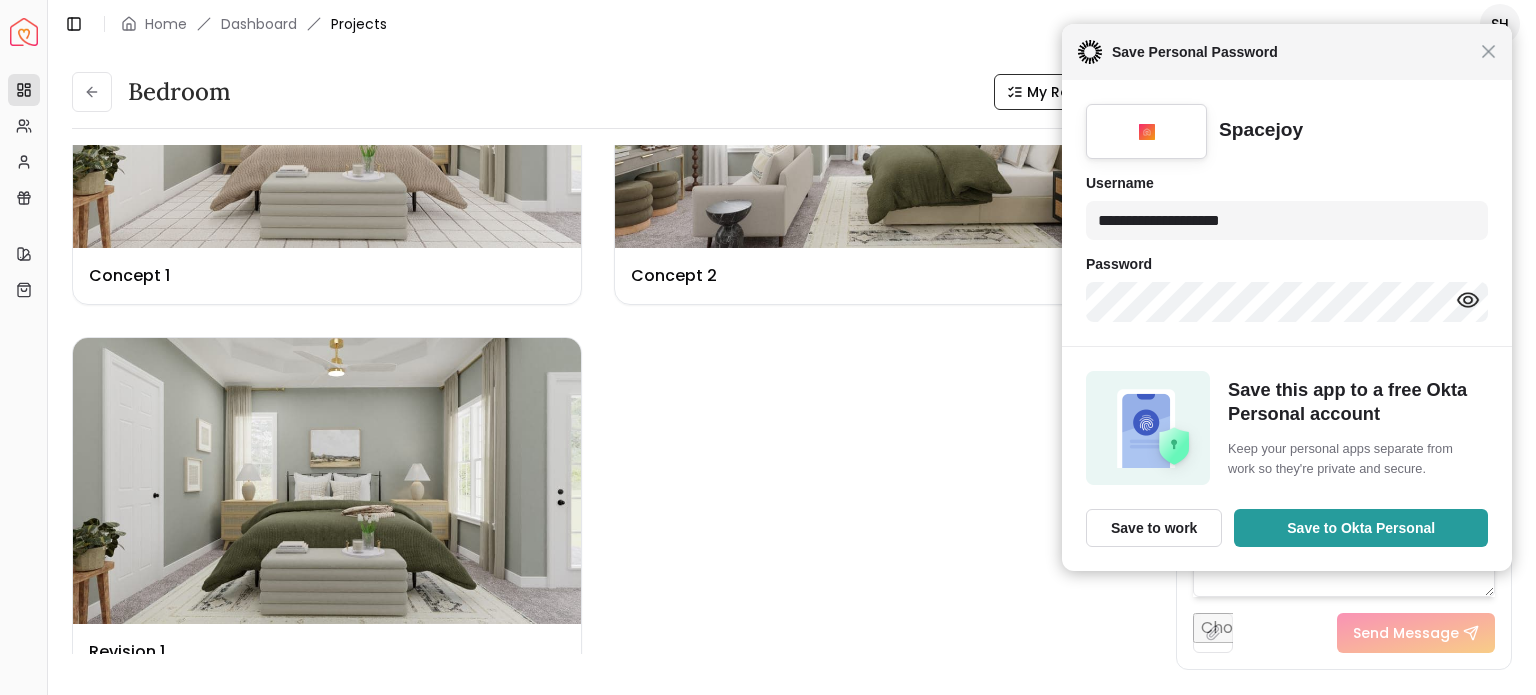 click at bounding box center [327, 481] 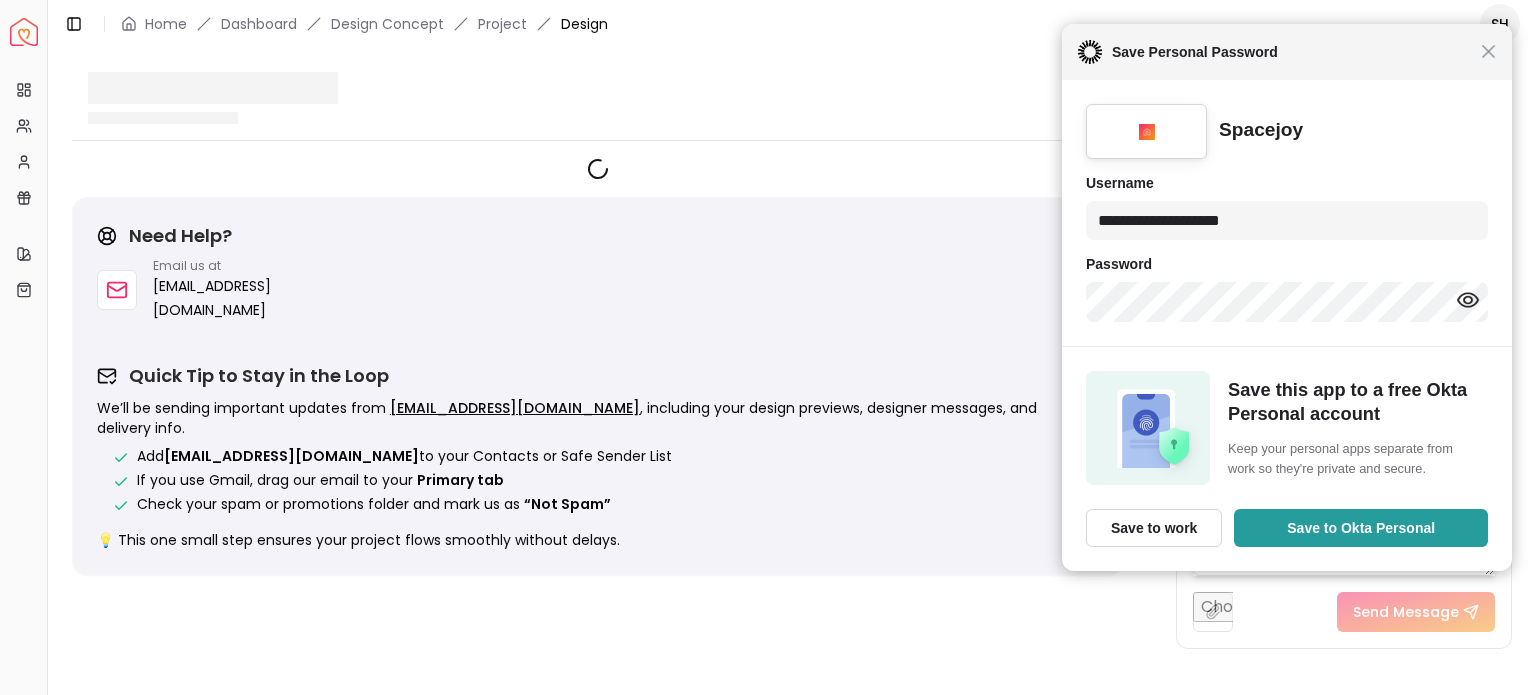scroll, scrollTop: 2529, scrollLeft: 0, axis: vertical 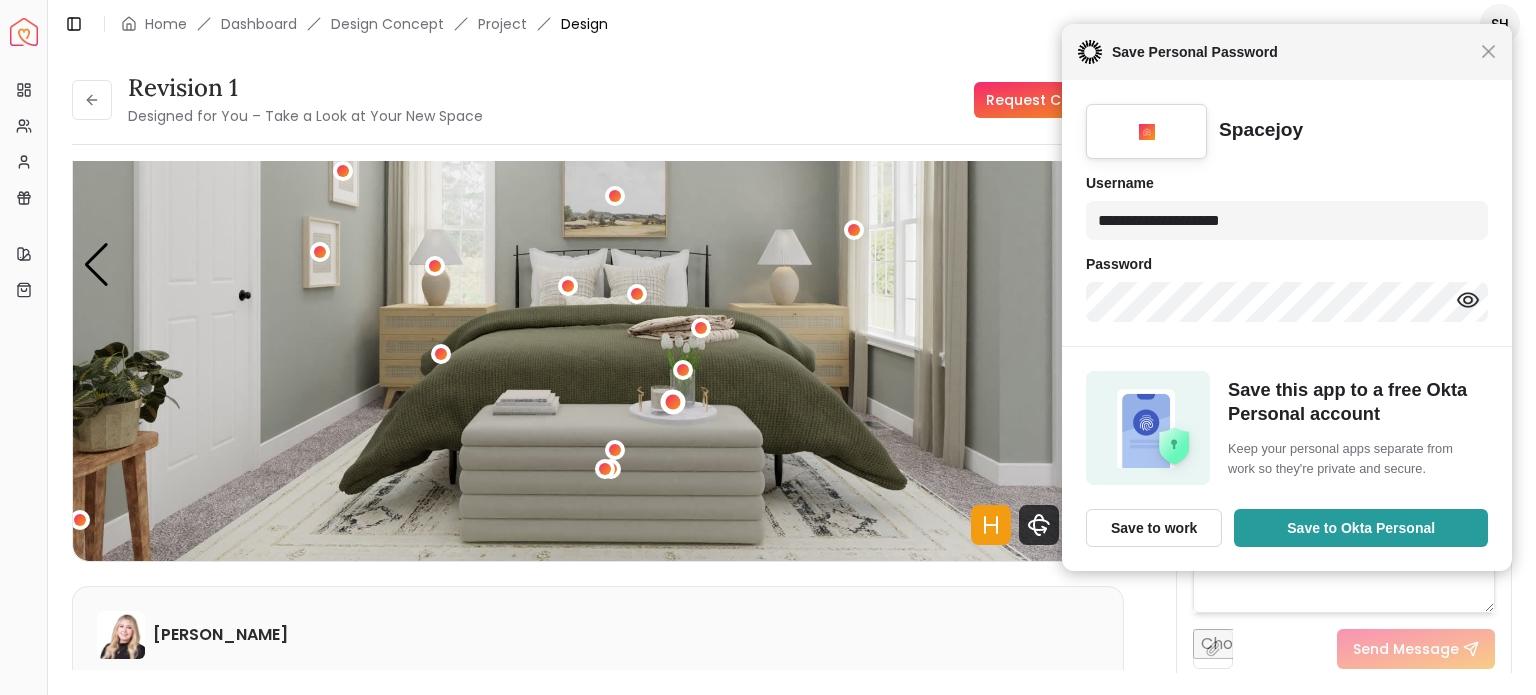 click at bounding box center (673, 401) 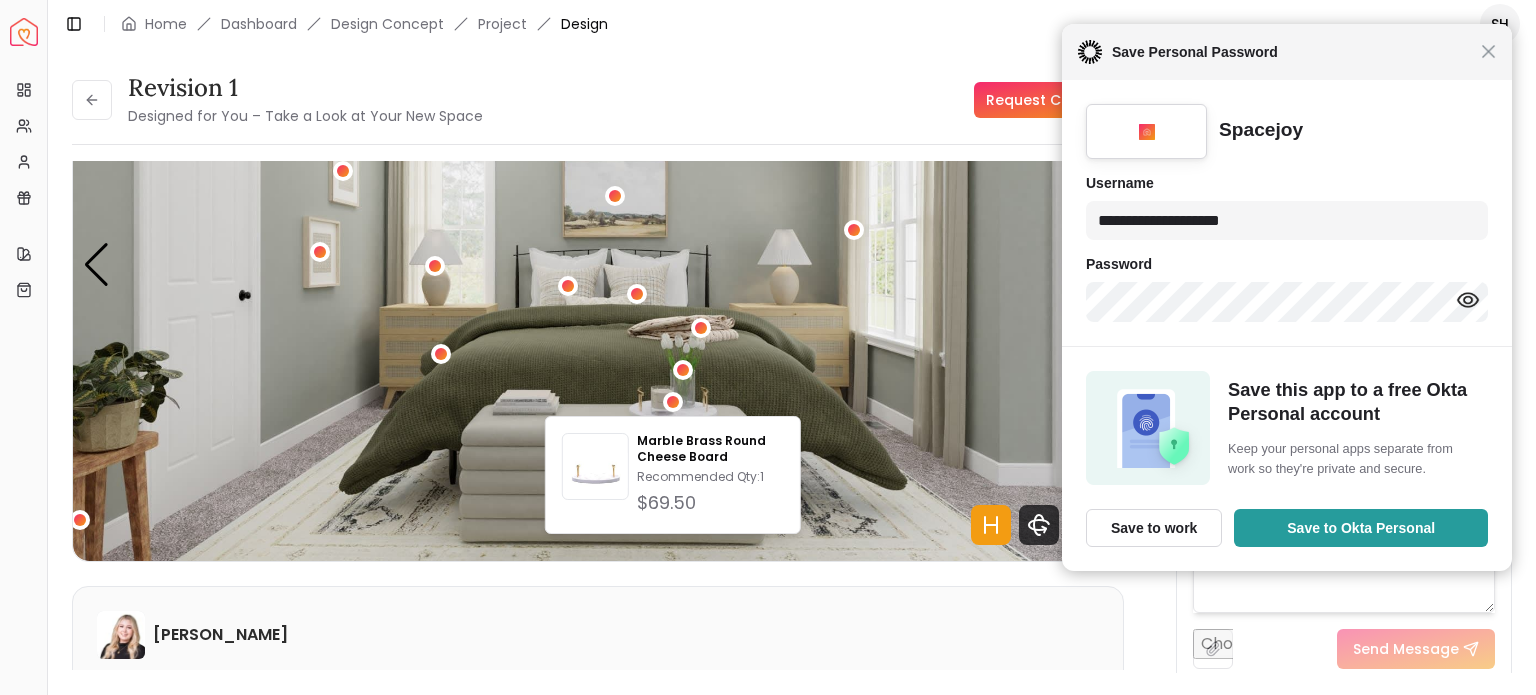 click on "[PERSON_NAME]" at bounding box center (598, 635) 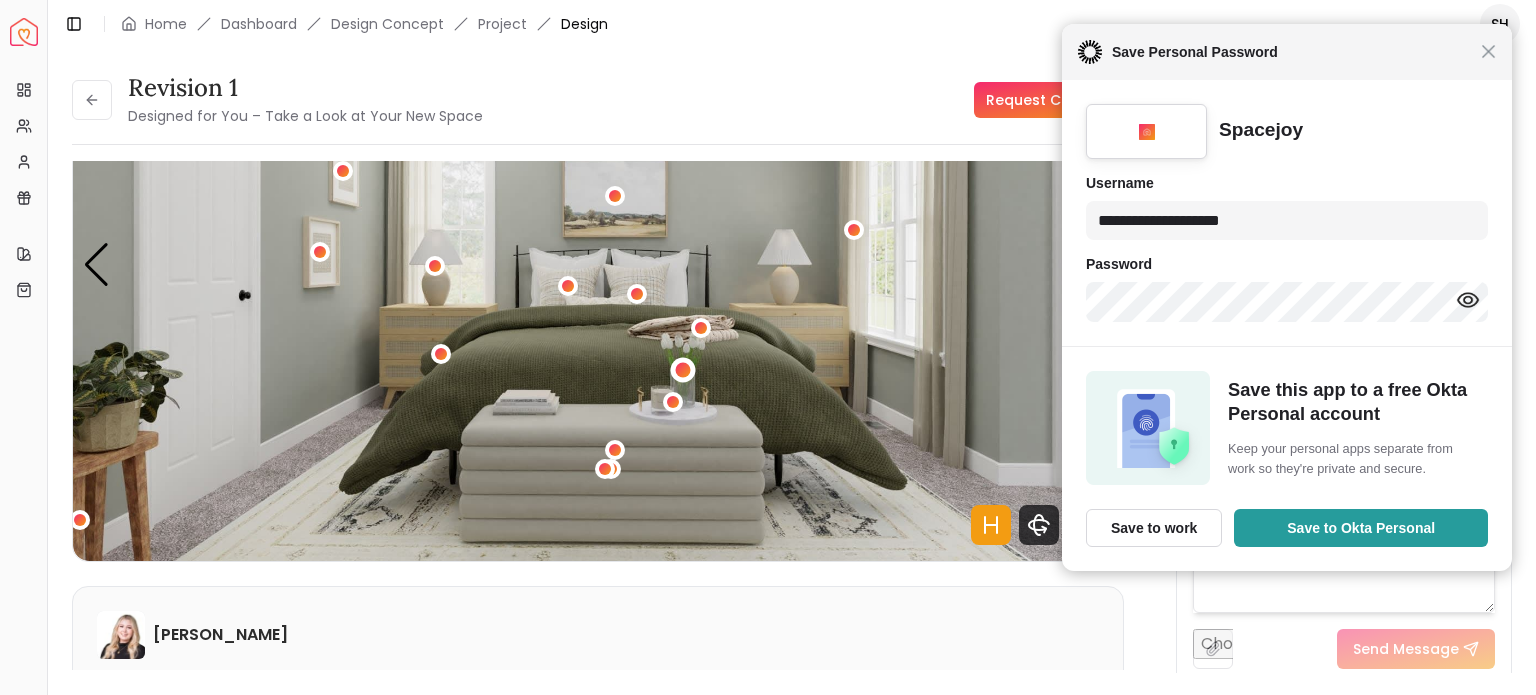 click at bounding box center [683, 369] 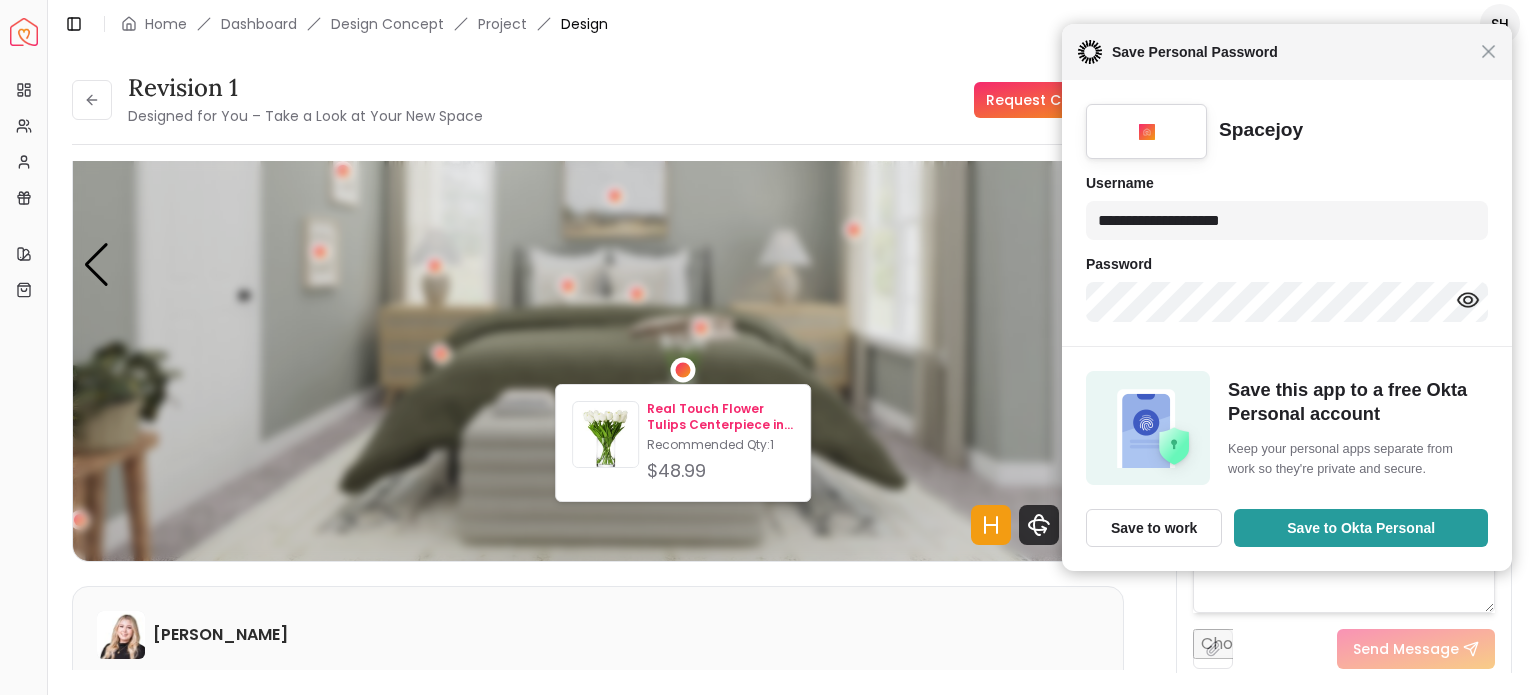 click on "Real Touch Flower Tulips Centerpiece in Vase Recommended Qty:  1 $48.99" at bounding box center (720, 443) 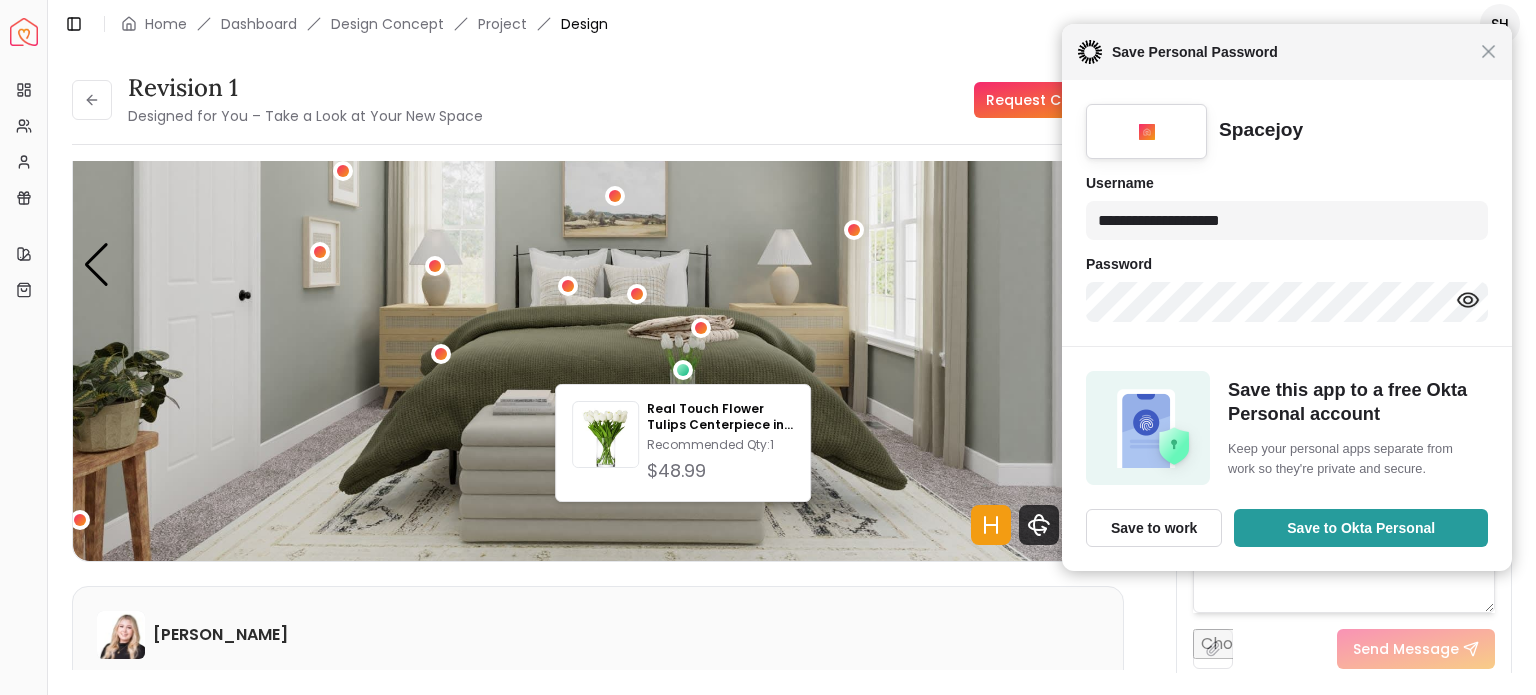 click at bounding box center (598, 265) 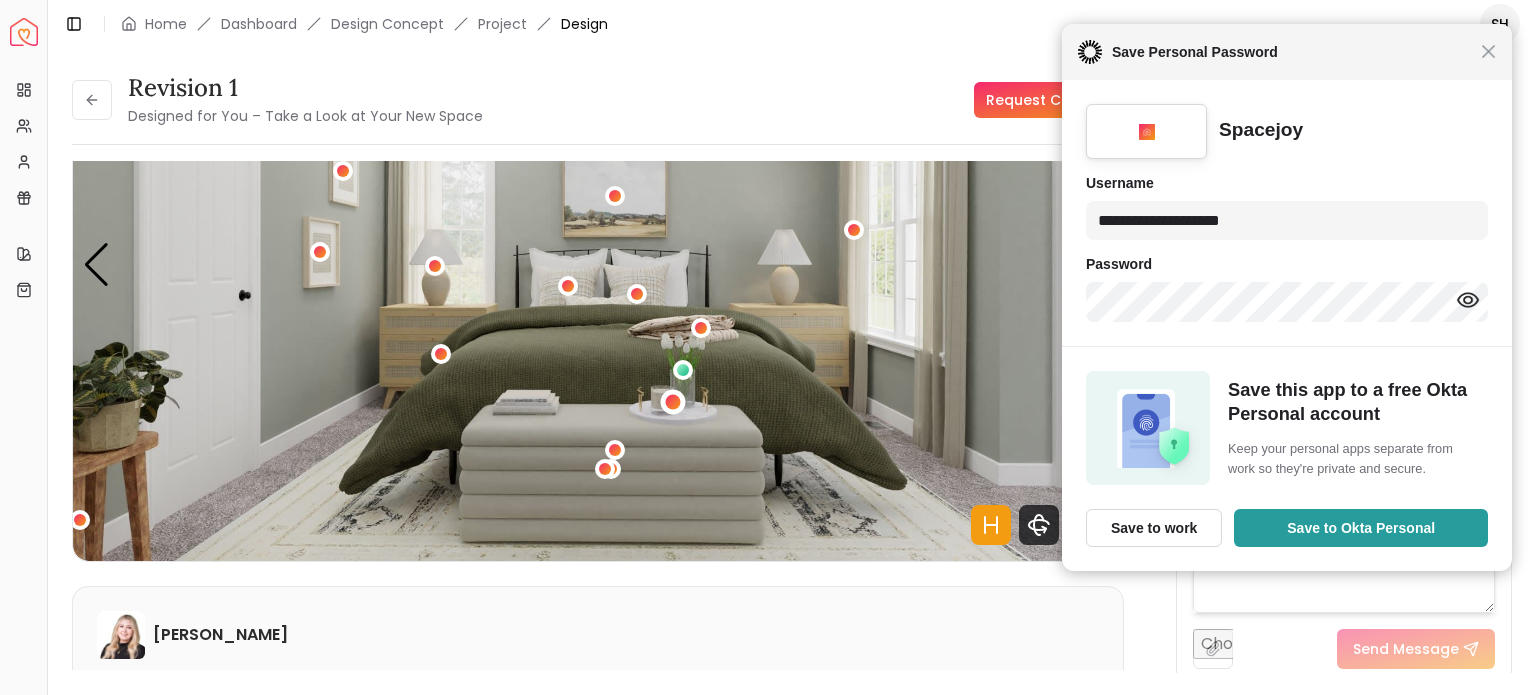 click at bounding box center (673, 401) 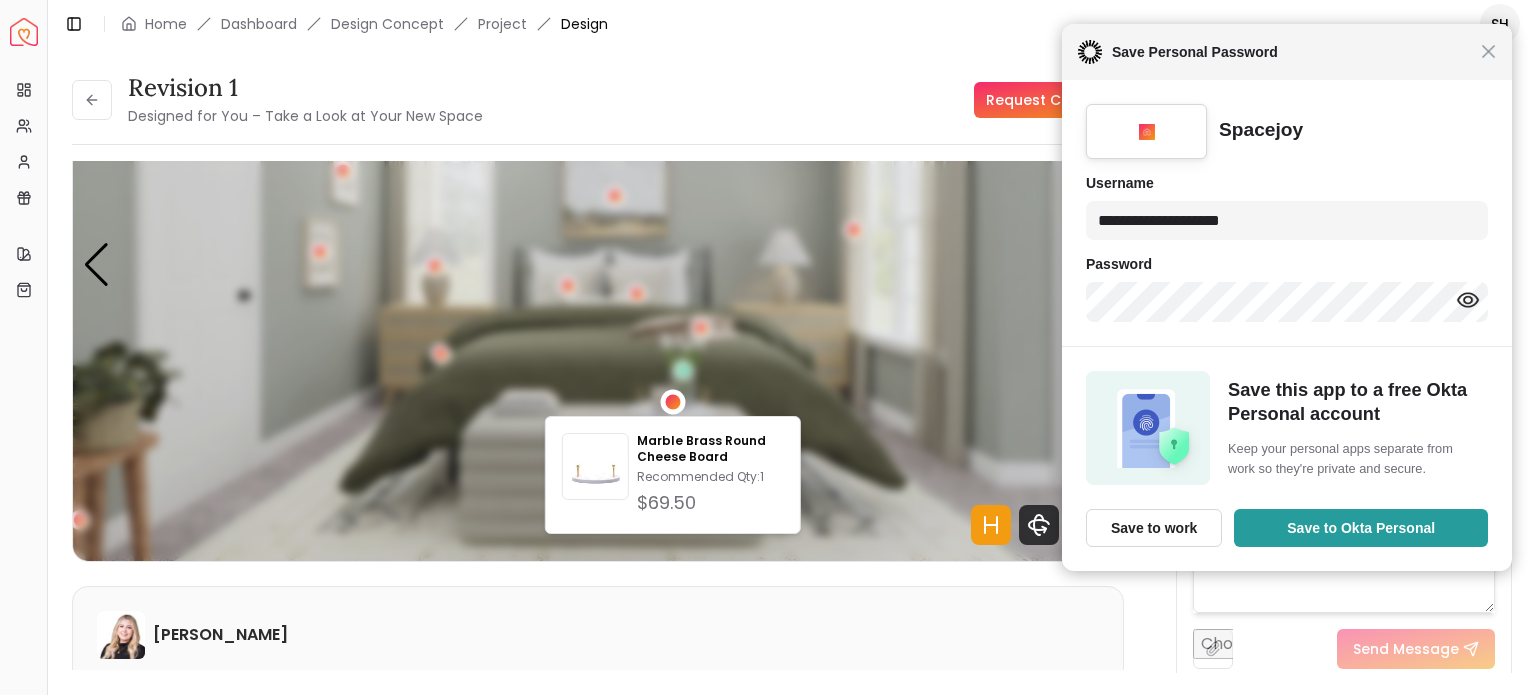 click at bounding box center [673, 401] 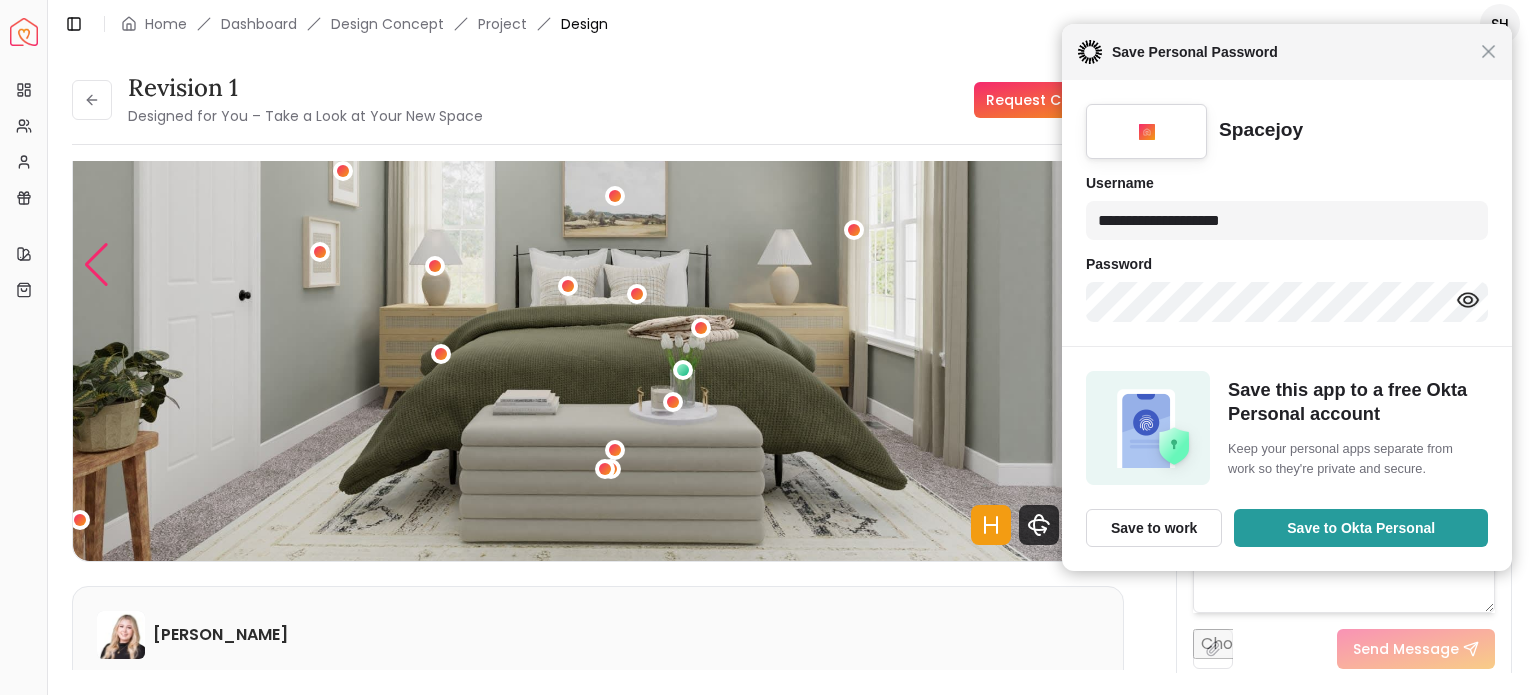 click at bounding box center (96, 265) 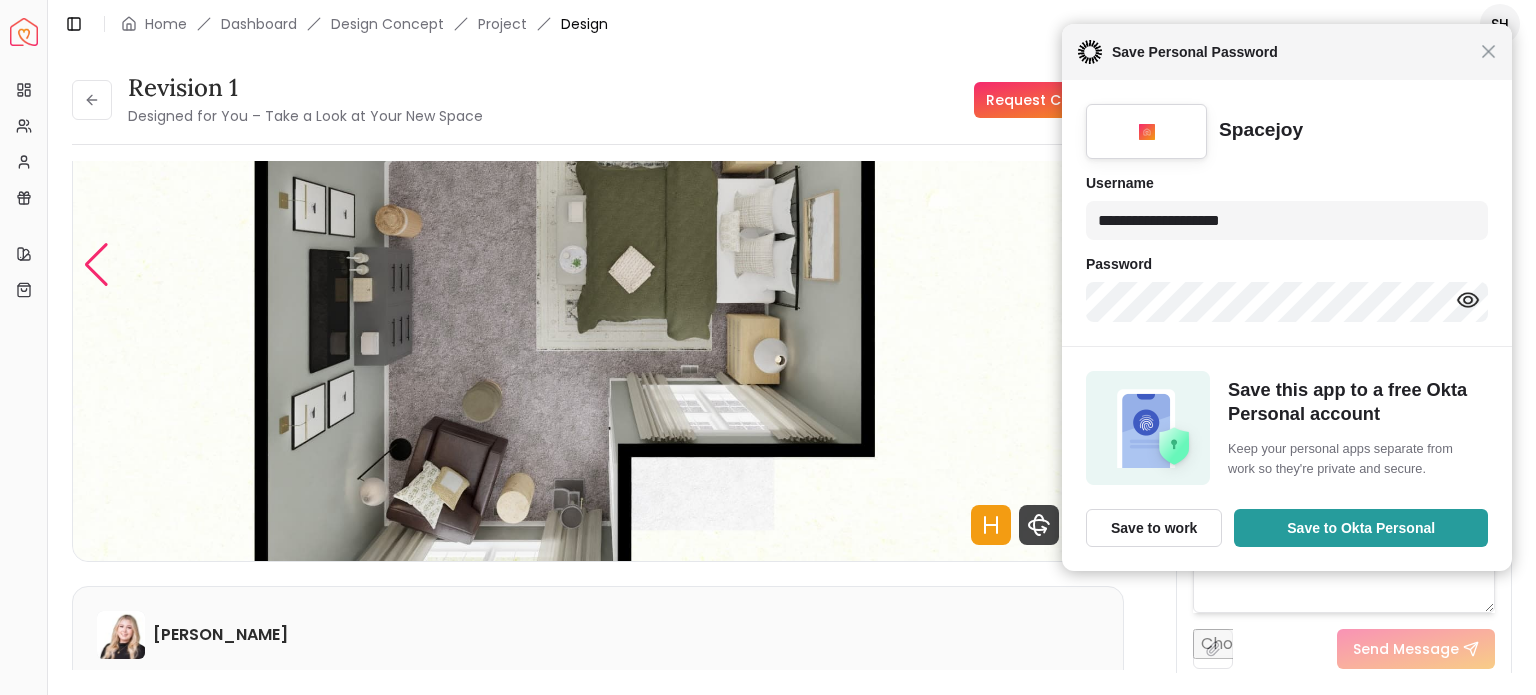 click at bounding box center [96, 265] 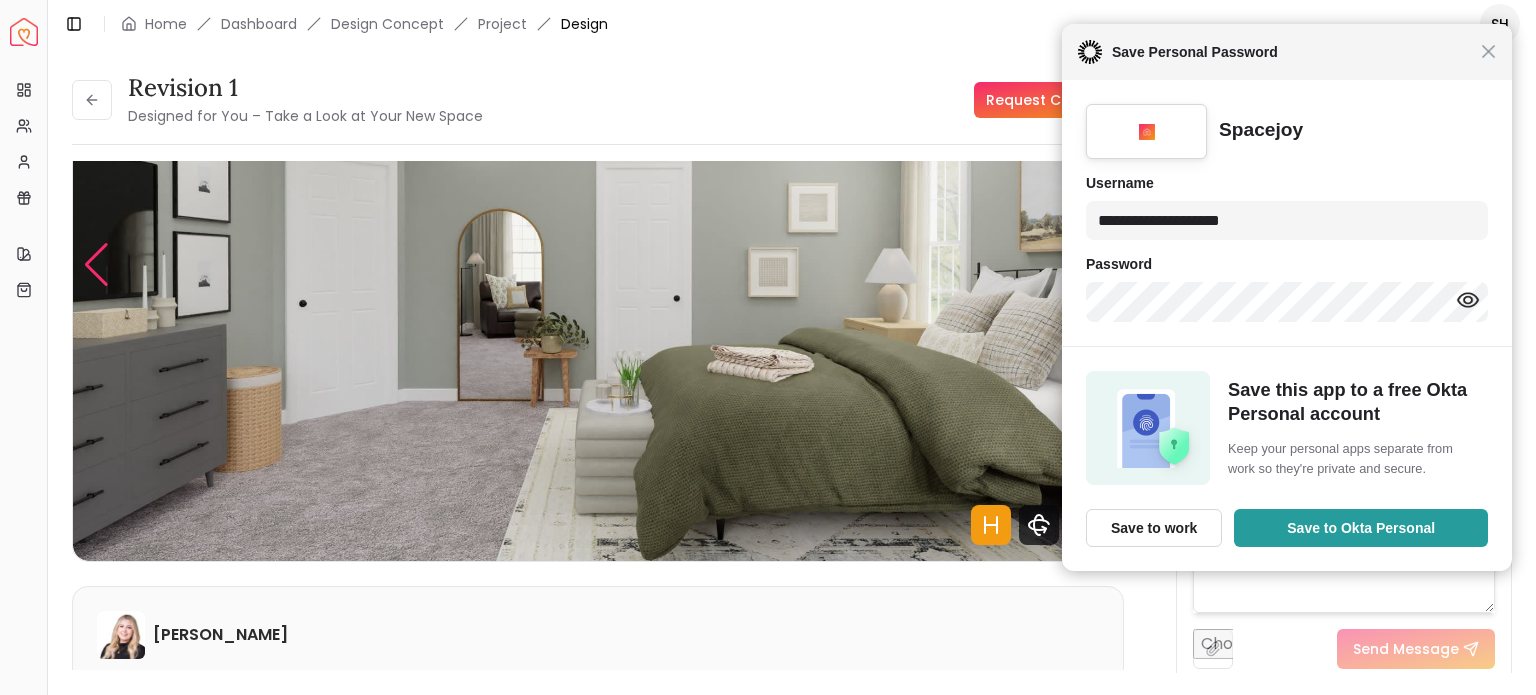 click at bounding box center [96, 265] 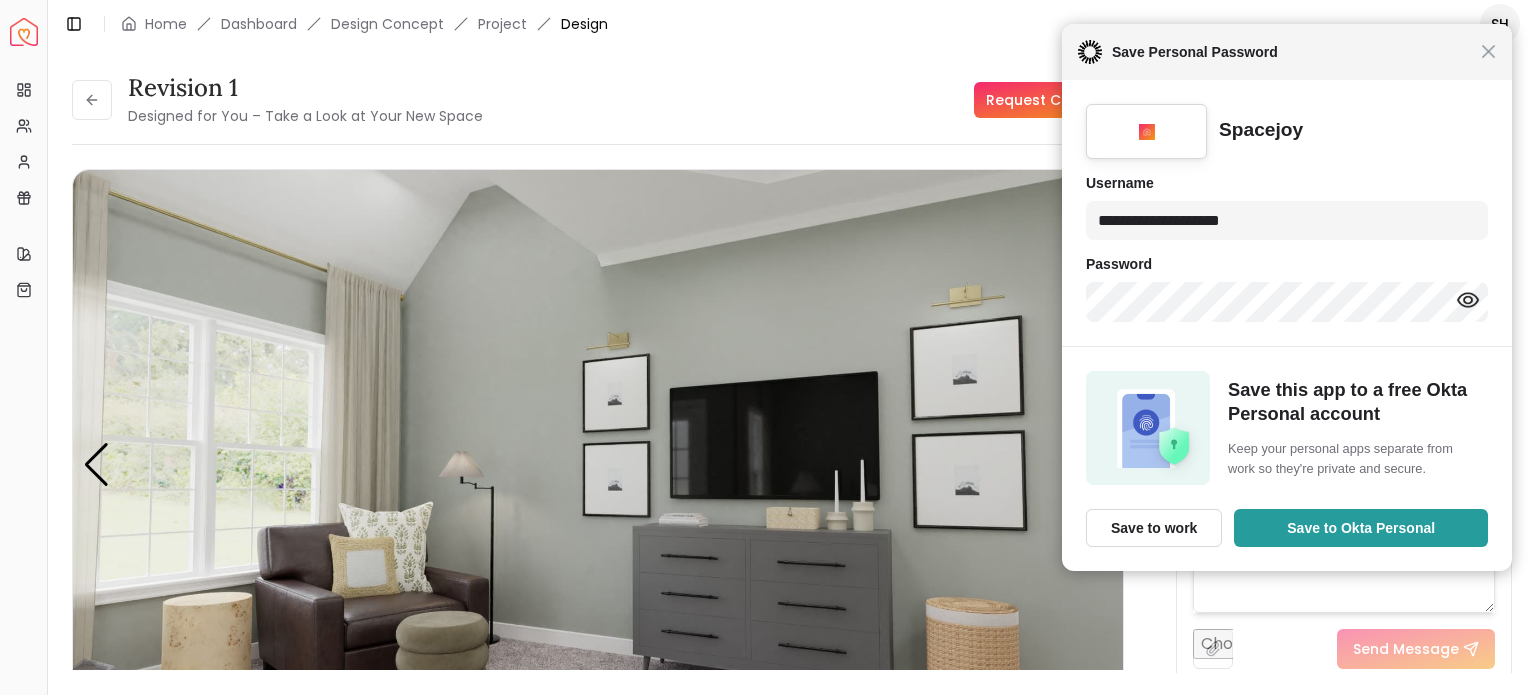scroll, scrollTop: 100, scrollLeft: 0, axis: vertical 